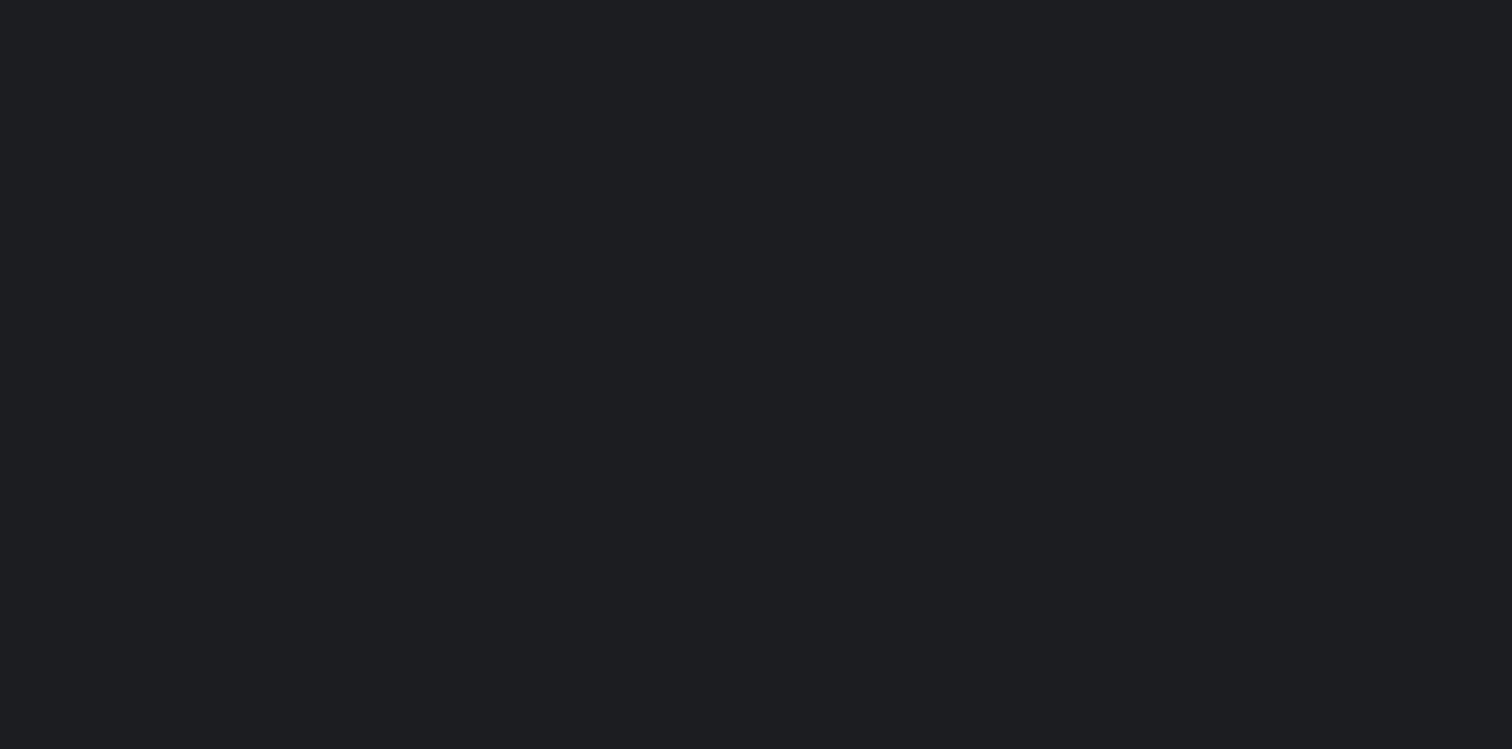 scroll, scrollTop: 0, scrollLeft: 0, axis: both 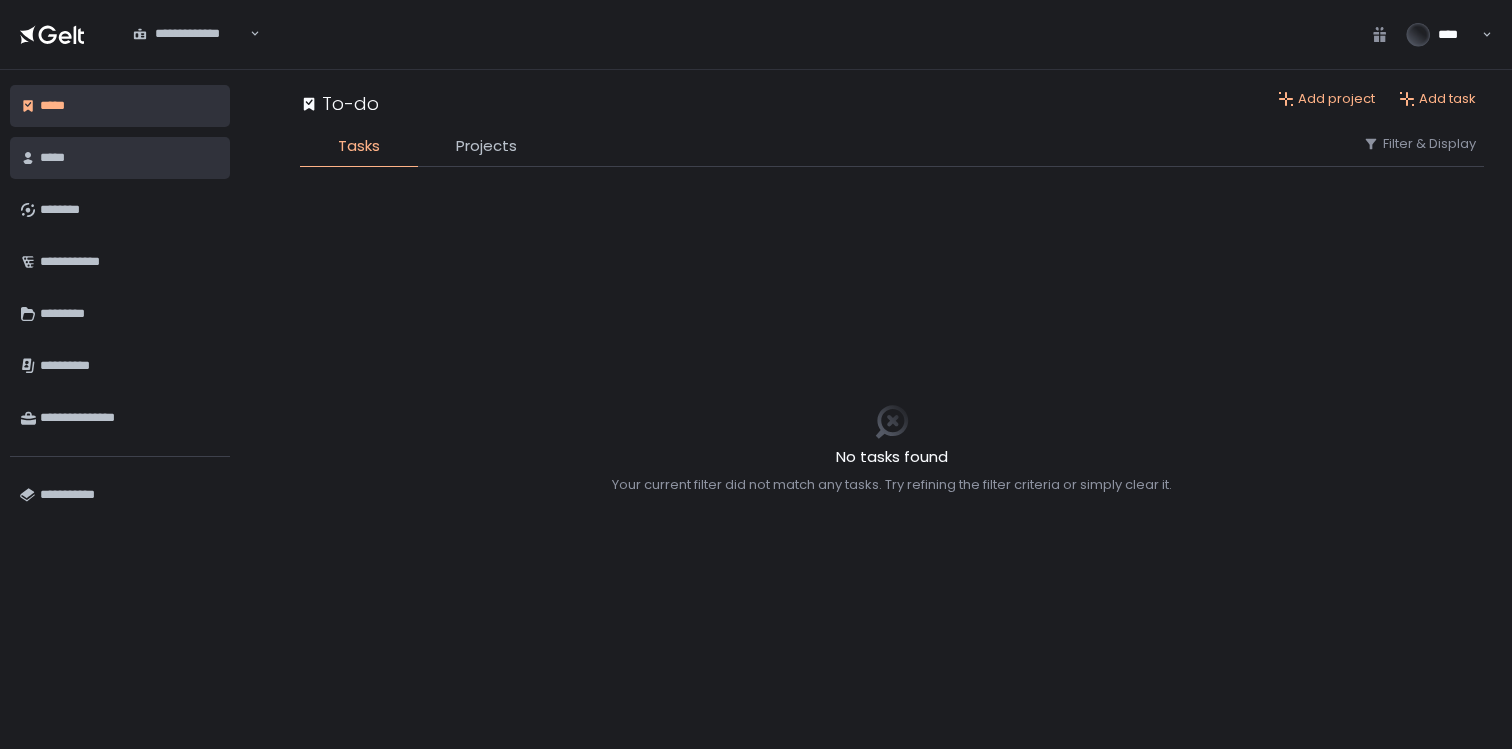 click on "*****" at bounding box center (130, 158) 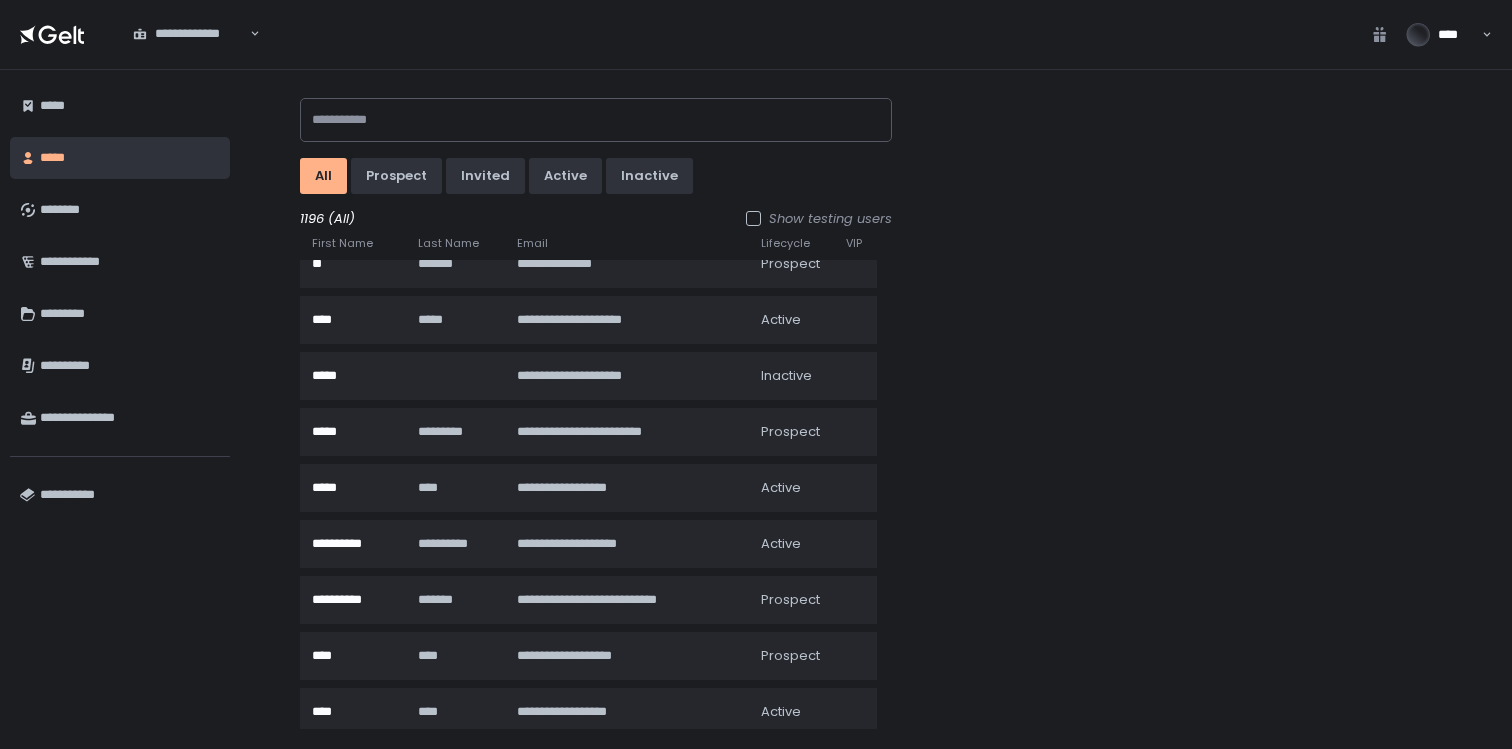 scroll, scrollTop: 1287, scrollLeft: 0, axis: vertical 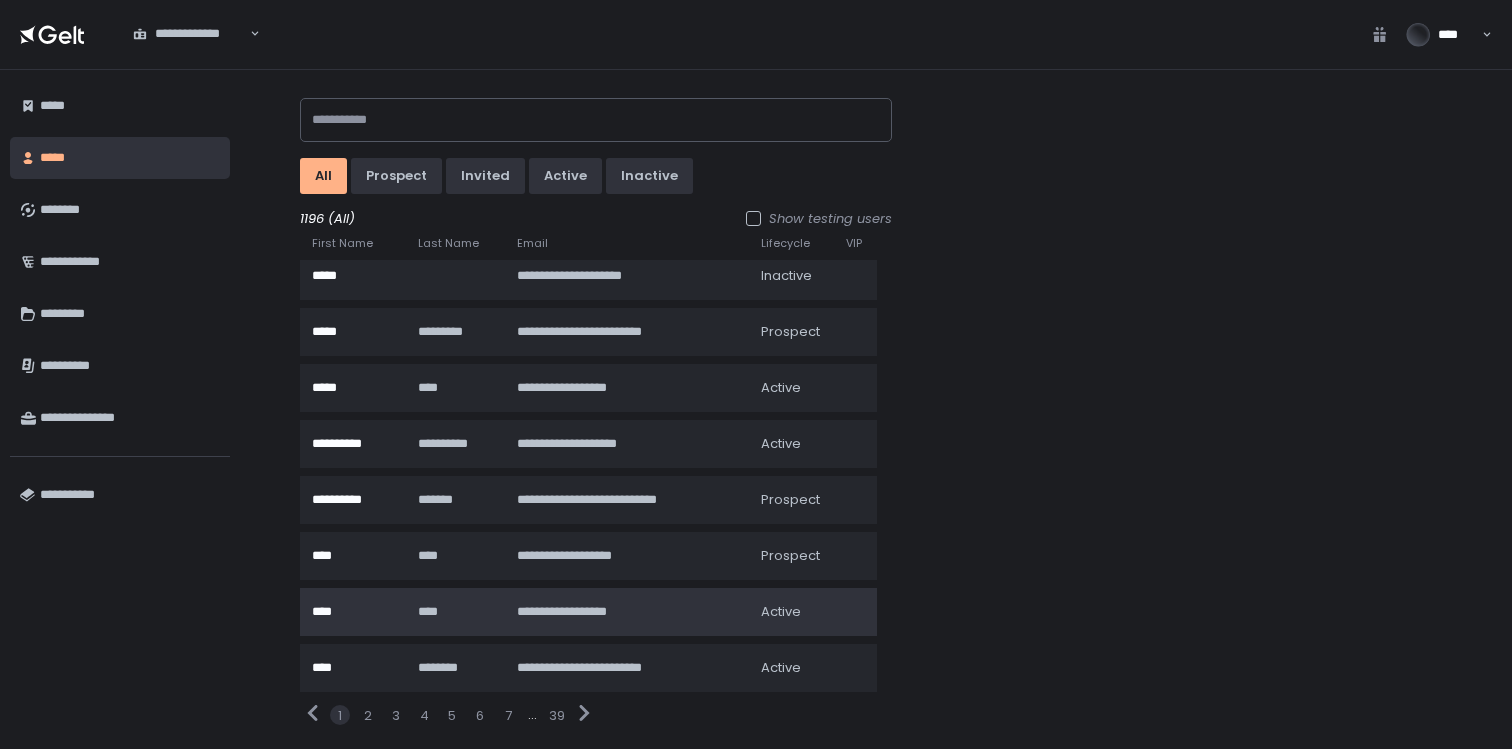click on "****" at bounding box center (352, 612) 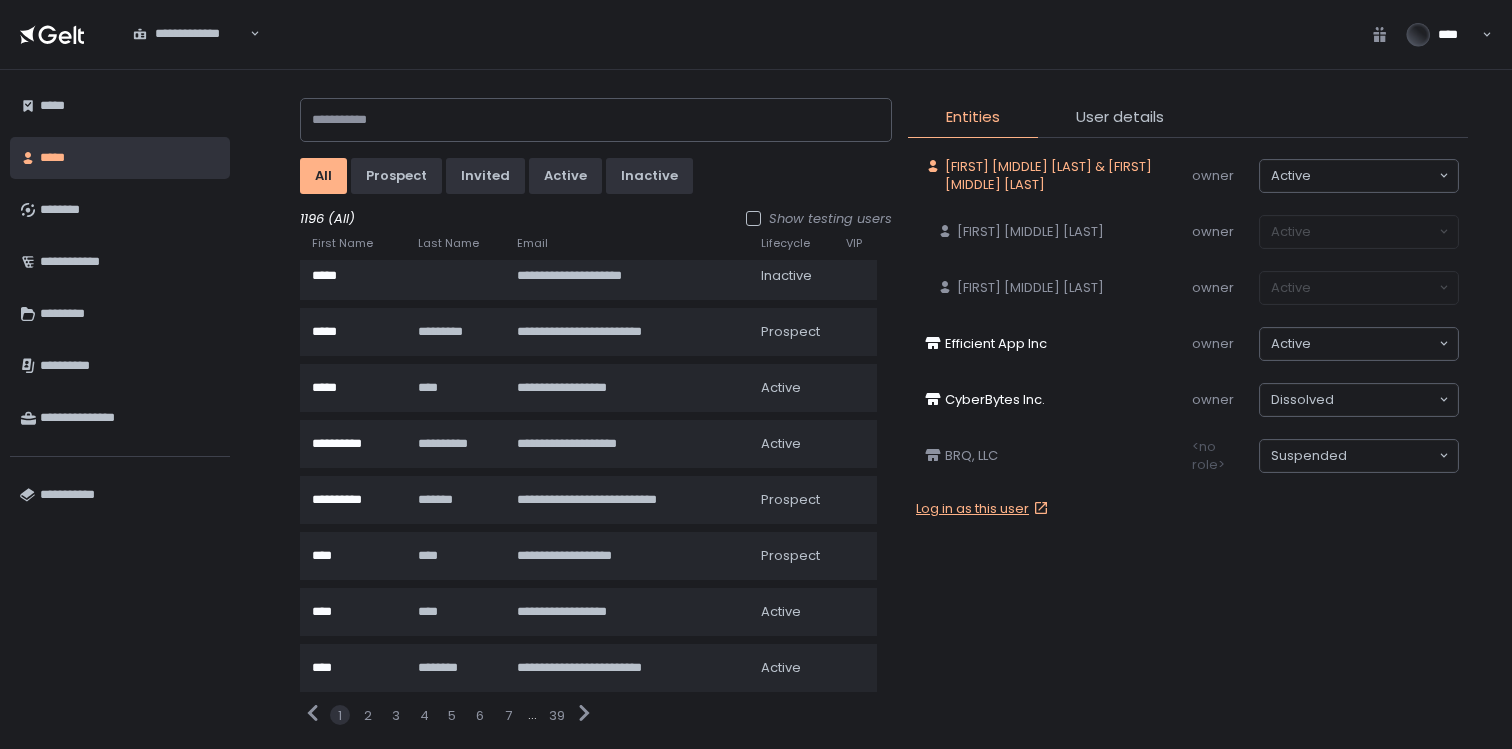 click on "[FIRST] [MIDDLE] [LAST] & [FIRST] [MIDDLE] [LAST]" at bounding box center [1063, 176] 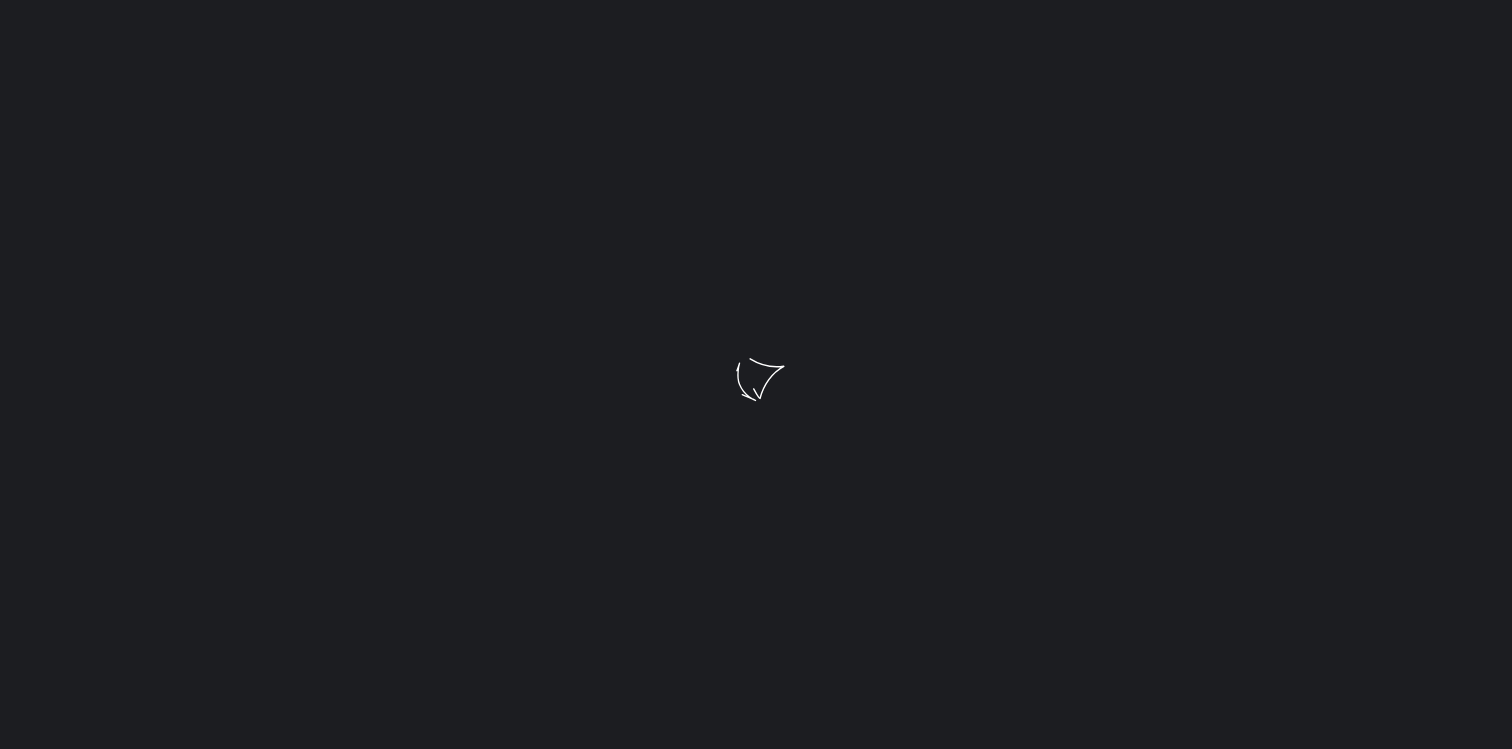 scroll, scrollTop: 0, scrollLeft: 0, axis: both 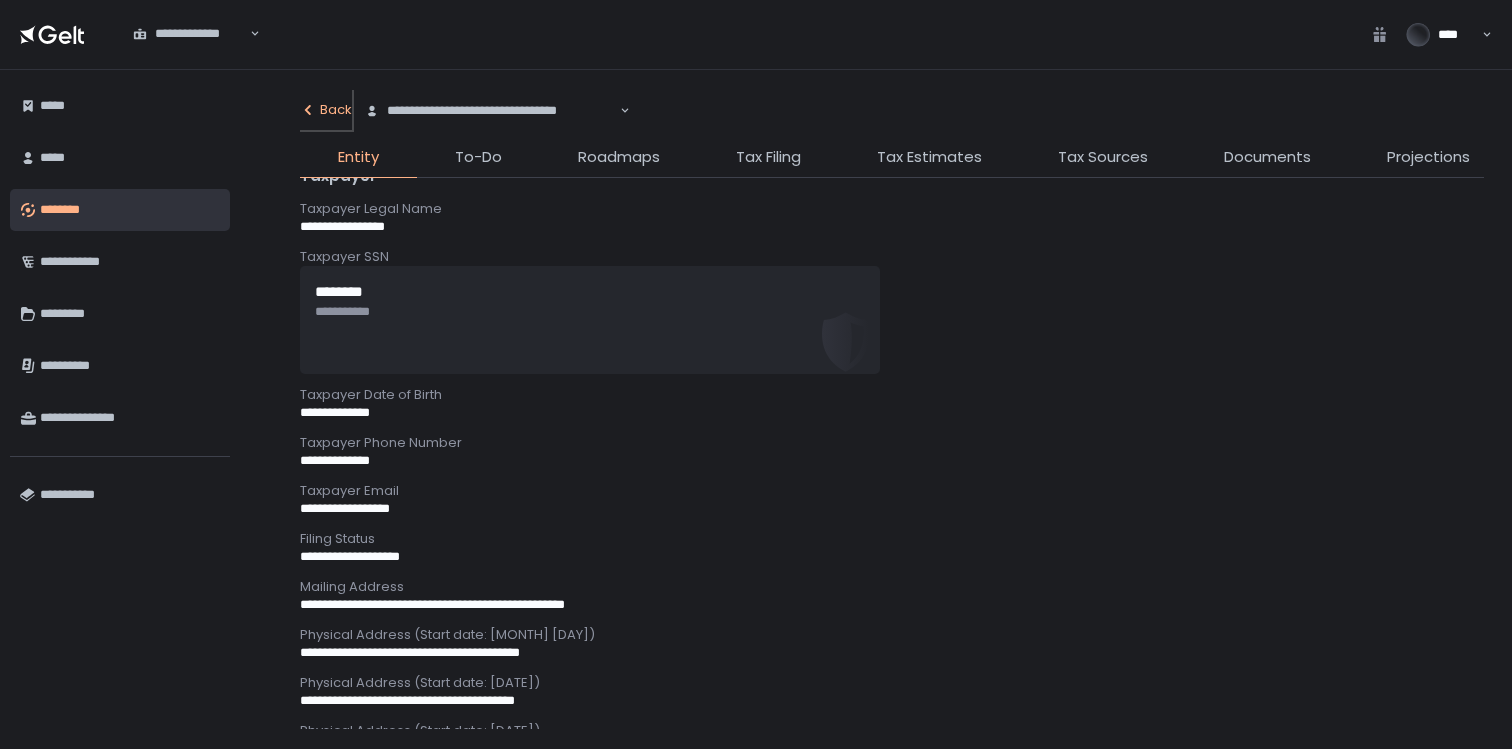 click on "Back" 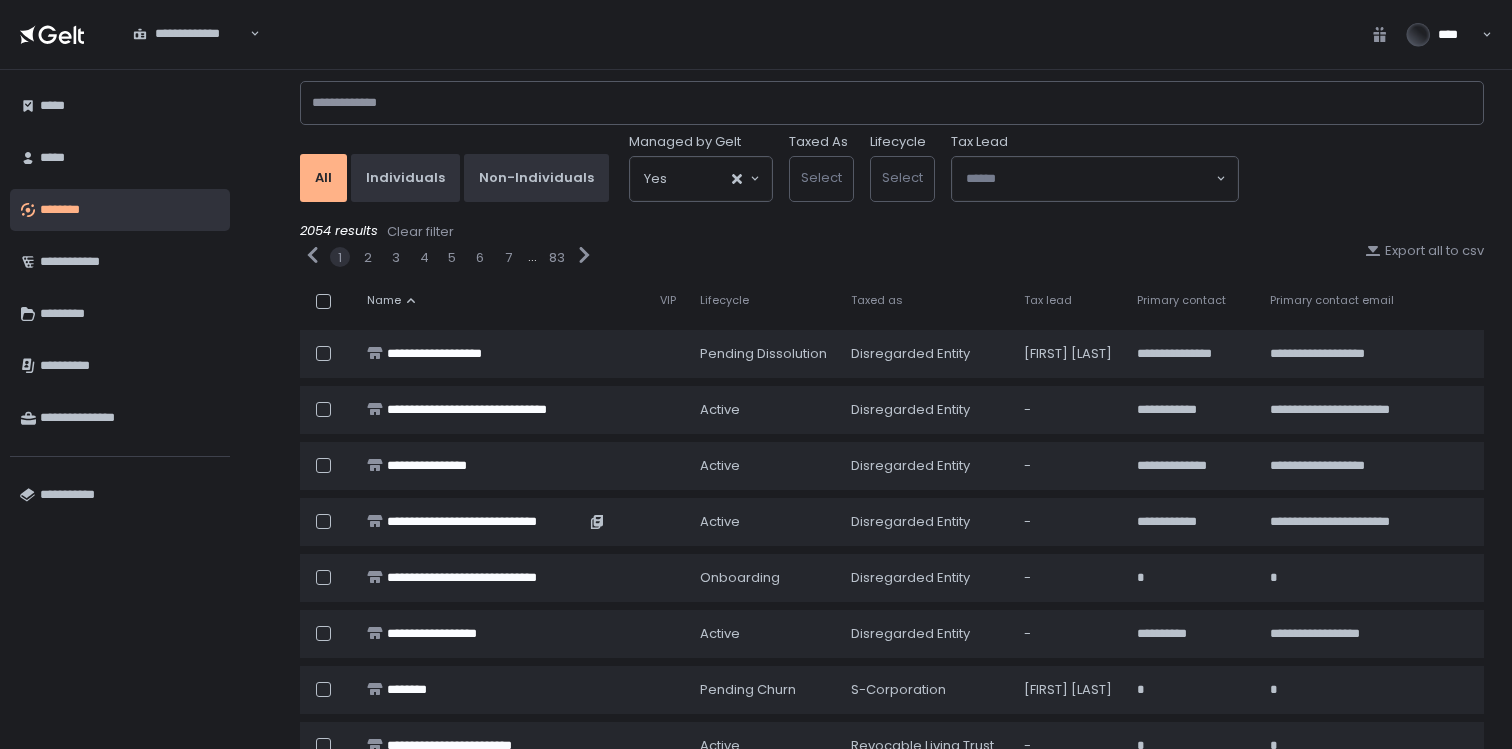 scroll, scrollTop: 0, scrollLeft: 0, axis: both 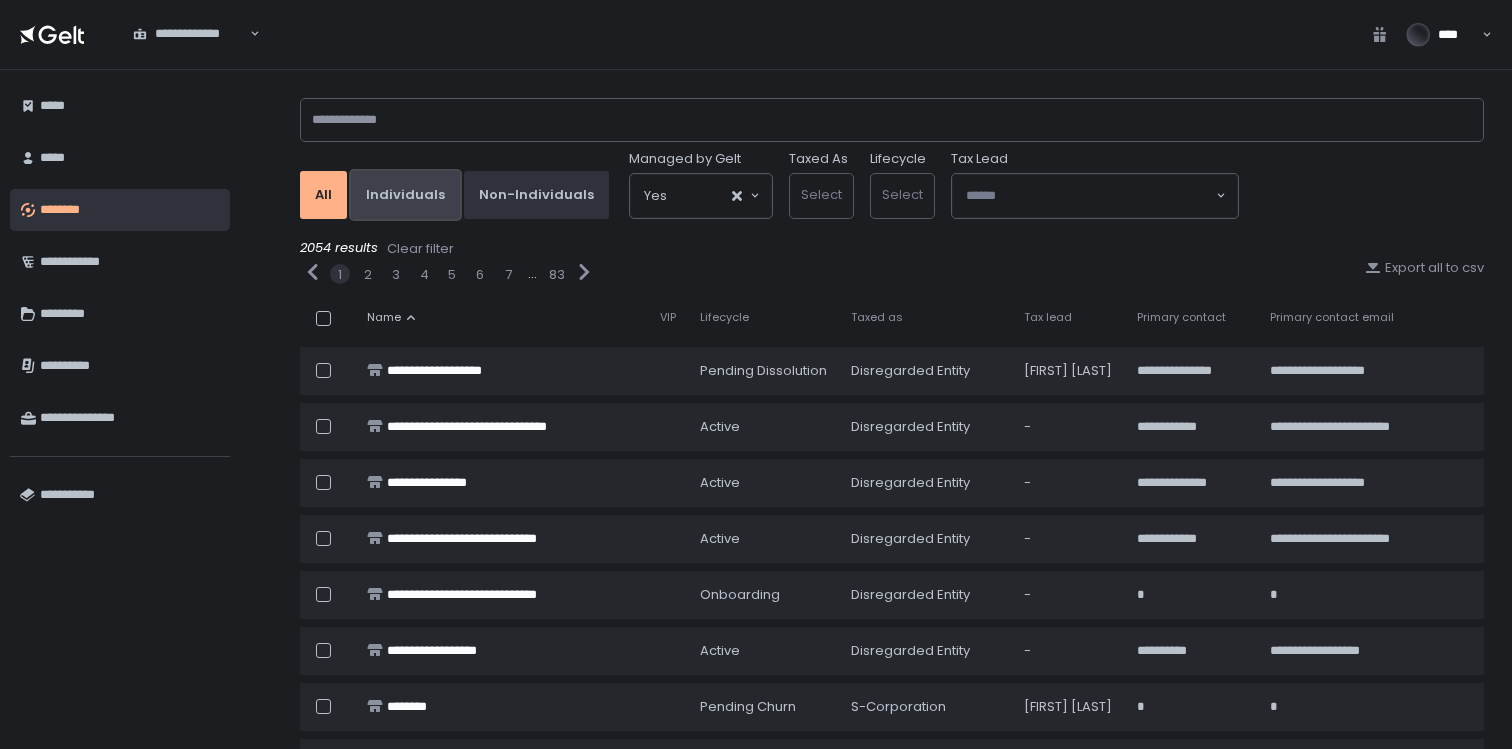 click on "Individuals" at bounding box center [405, 195] 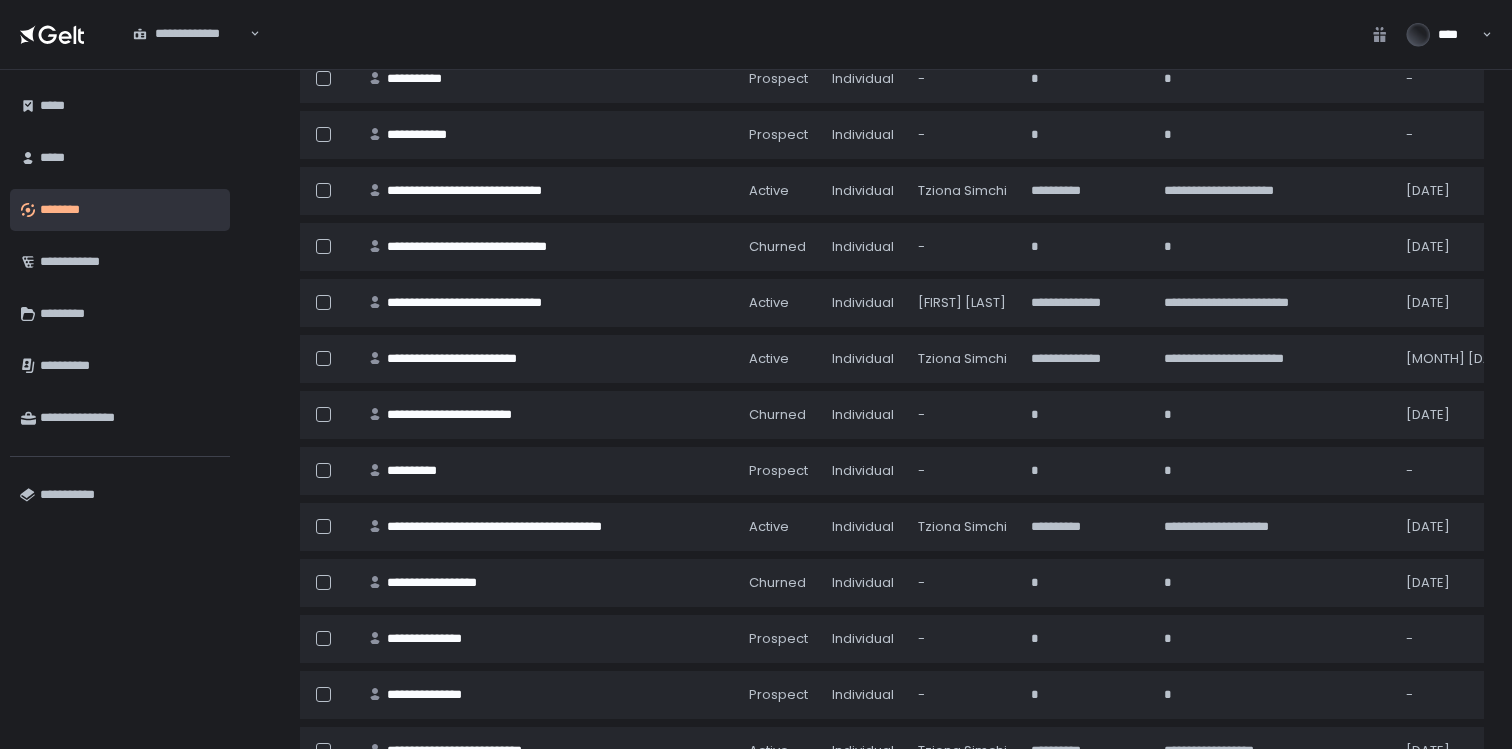 scroll, scrollTop: 1002, scrollLeft: 0, axis: vertical 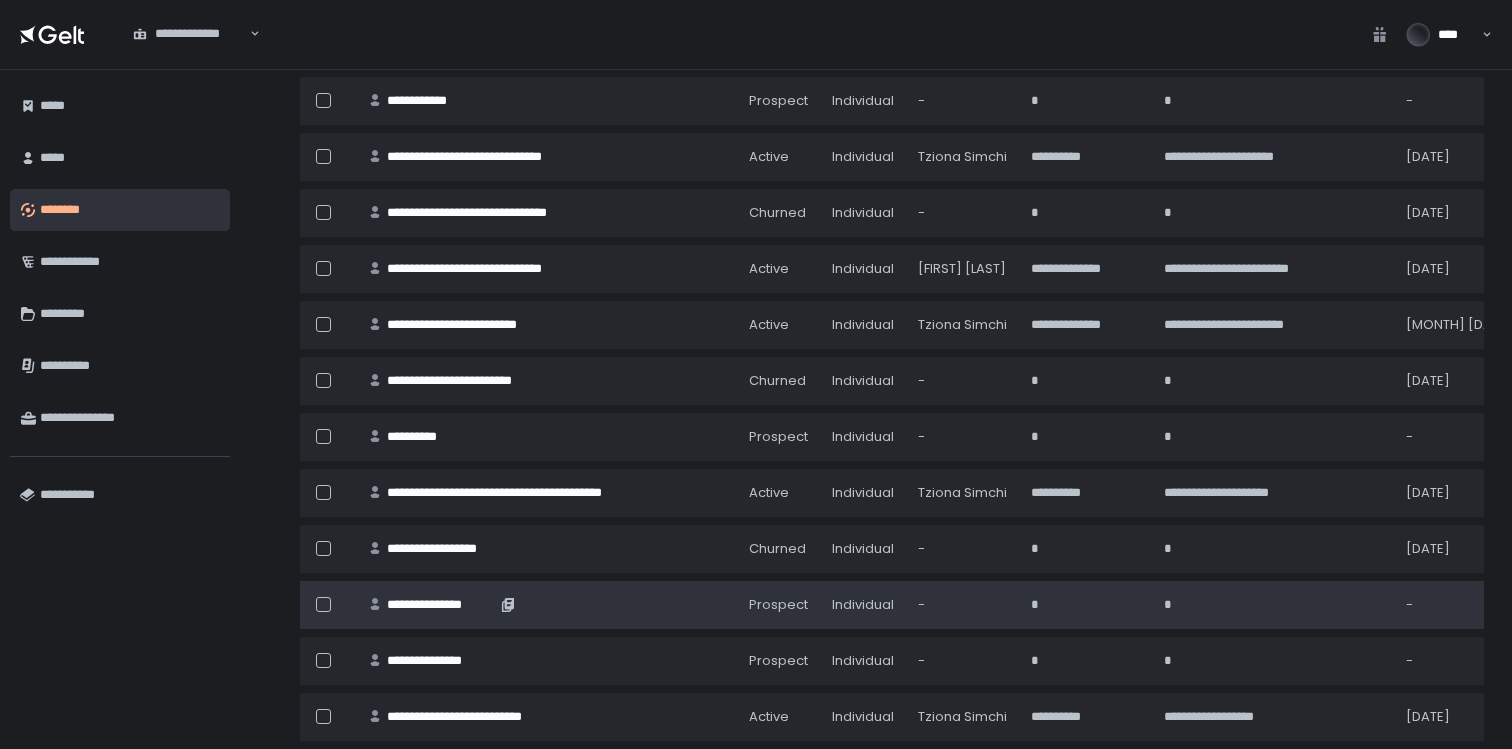 click on "**********" at bounding box center (441, 605) 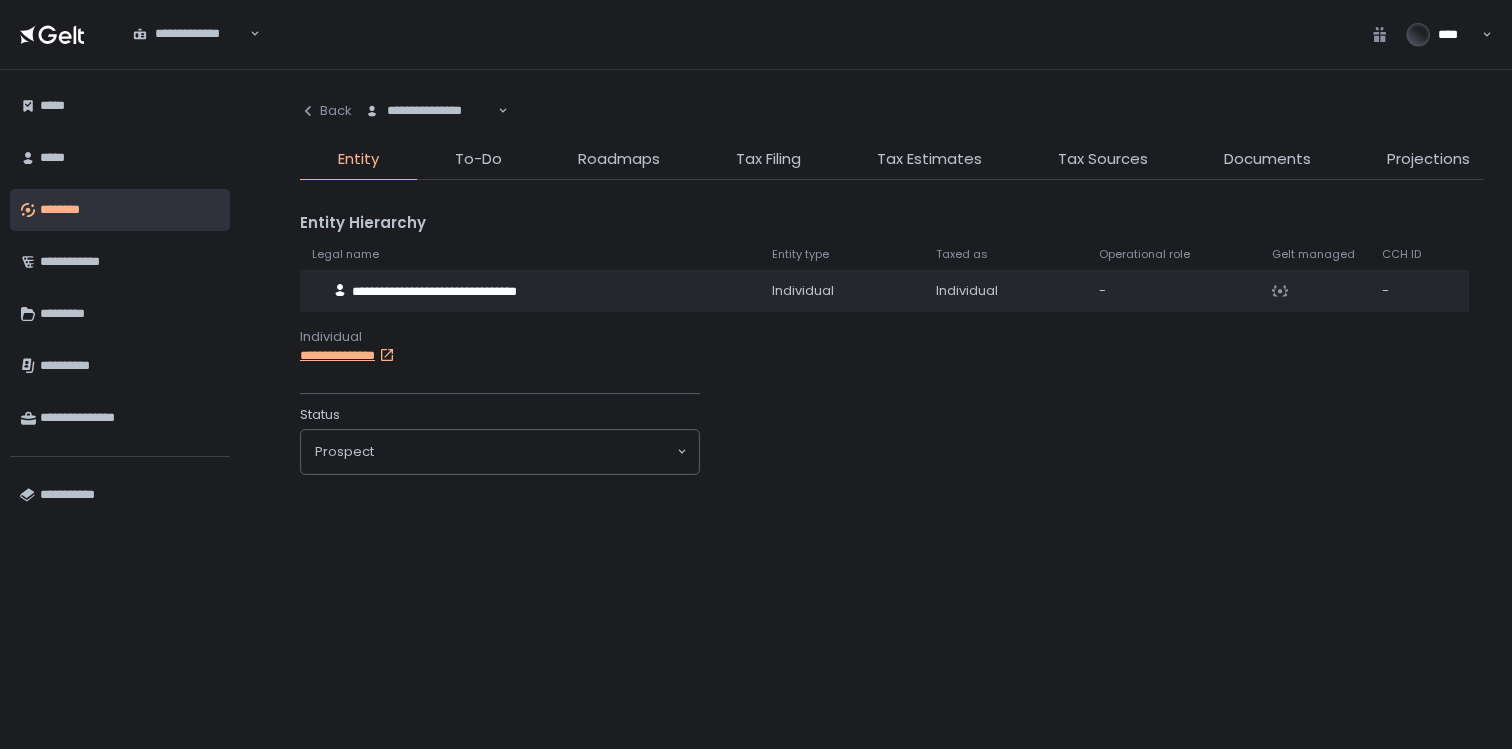 click on "**********" at bounding box center (366, 356) 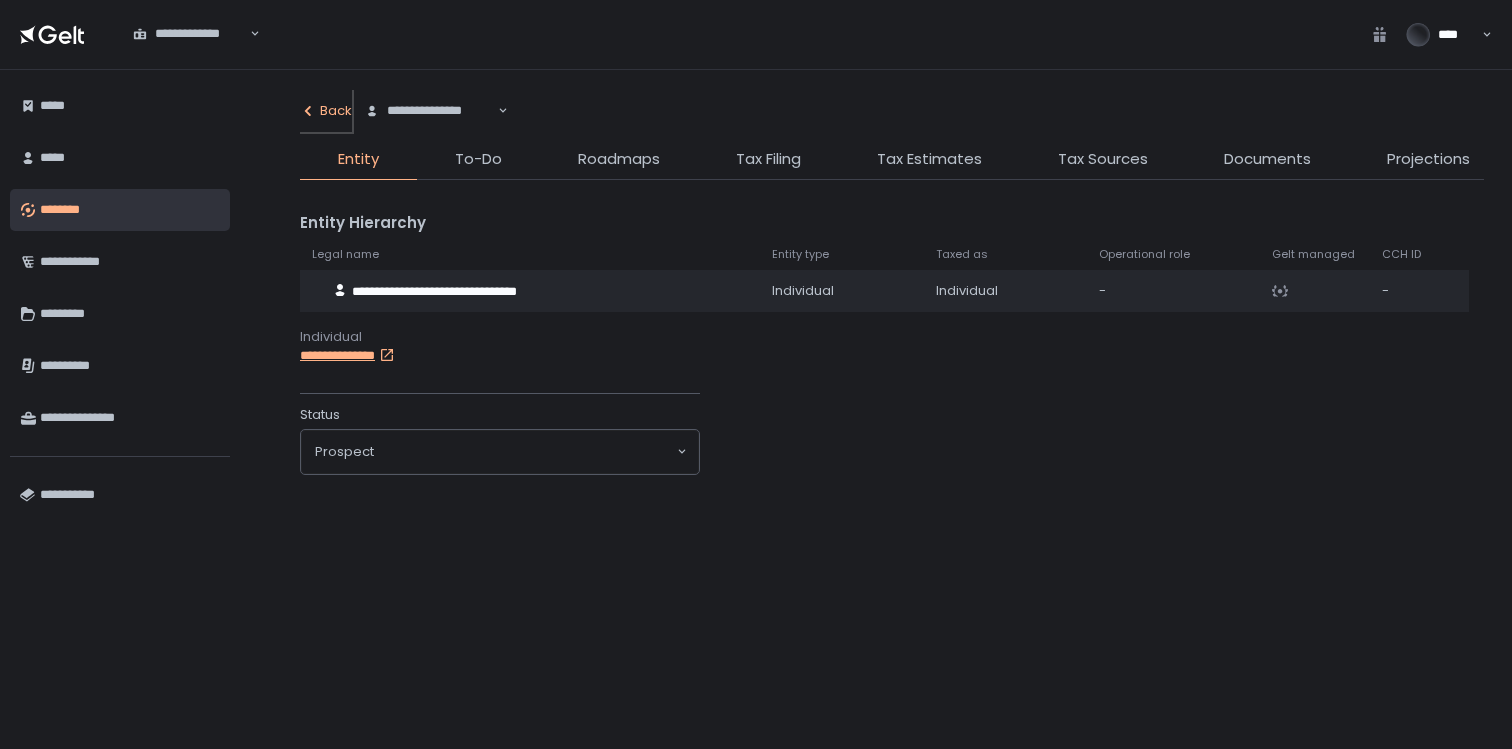 click on "Back" 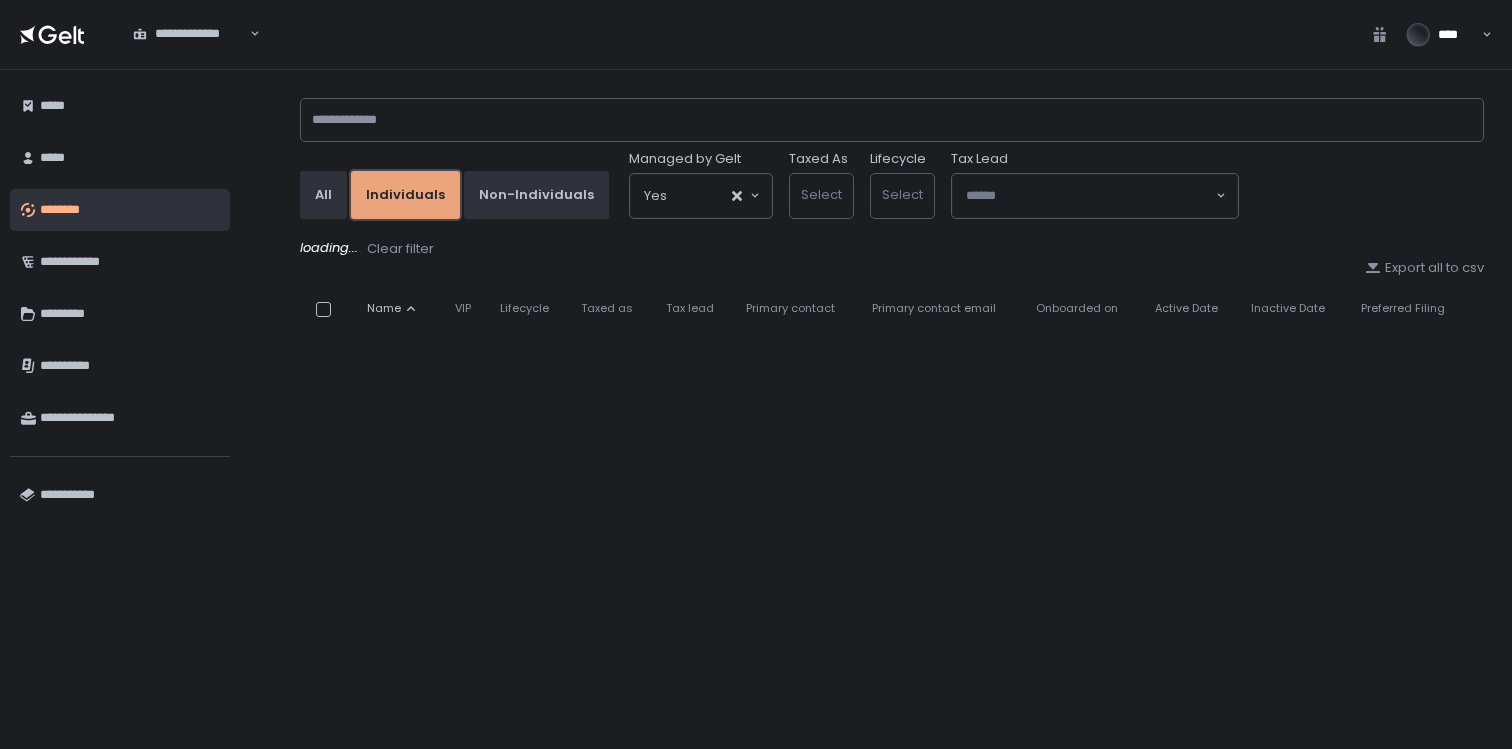 click on "Individuals" 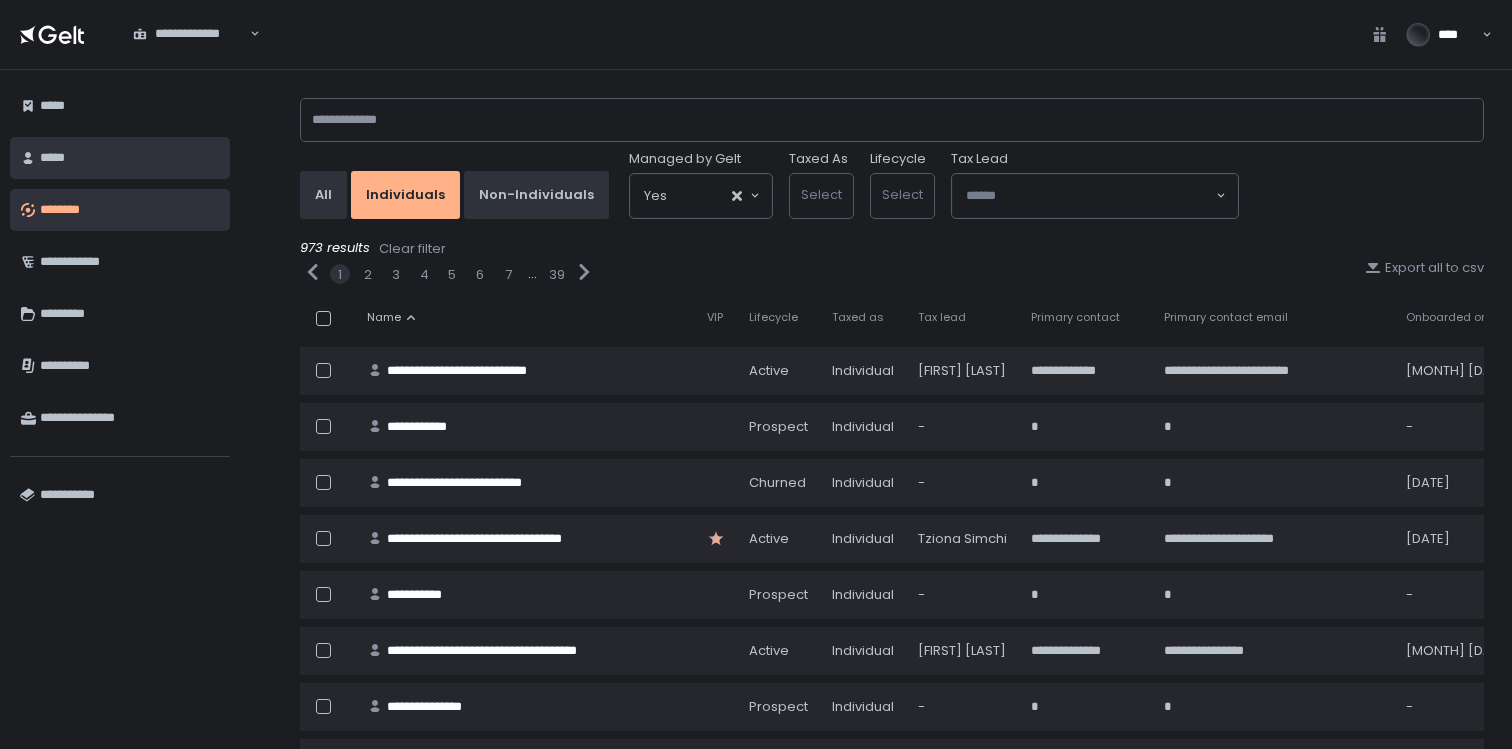 click on "*****" at bounding box center [130, 158] 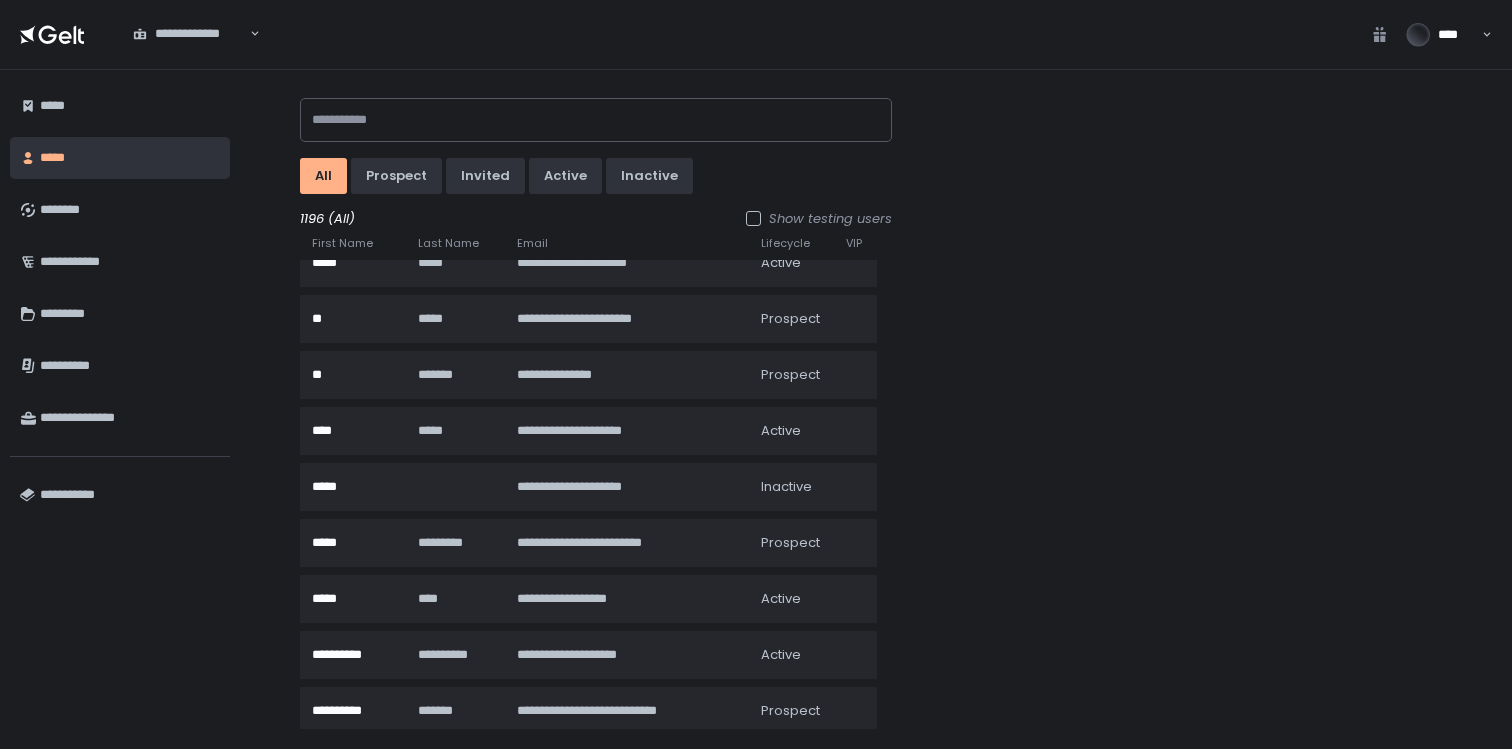 scroll, scrollTop: 1287, scrollLeft: 0, axis: vertical 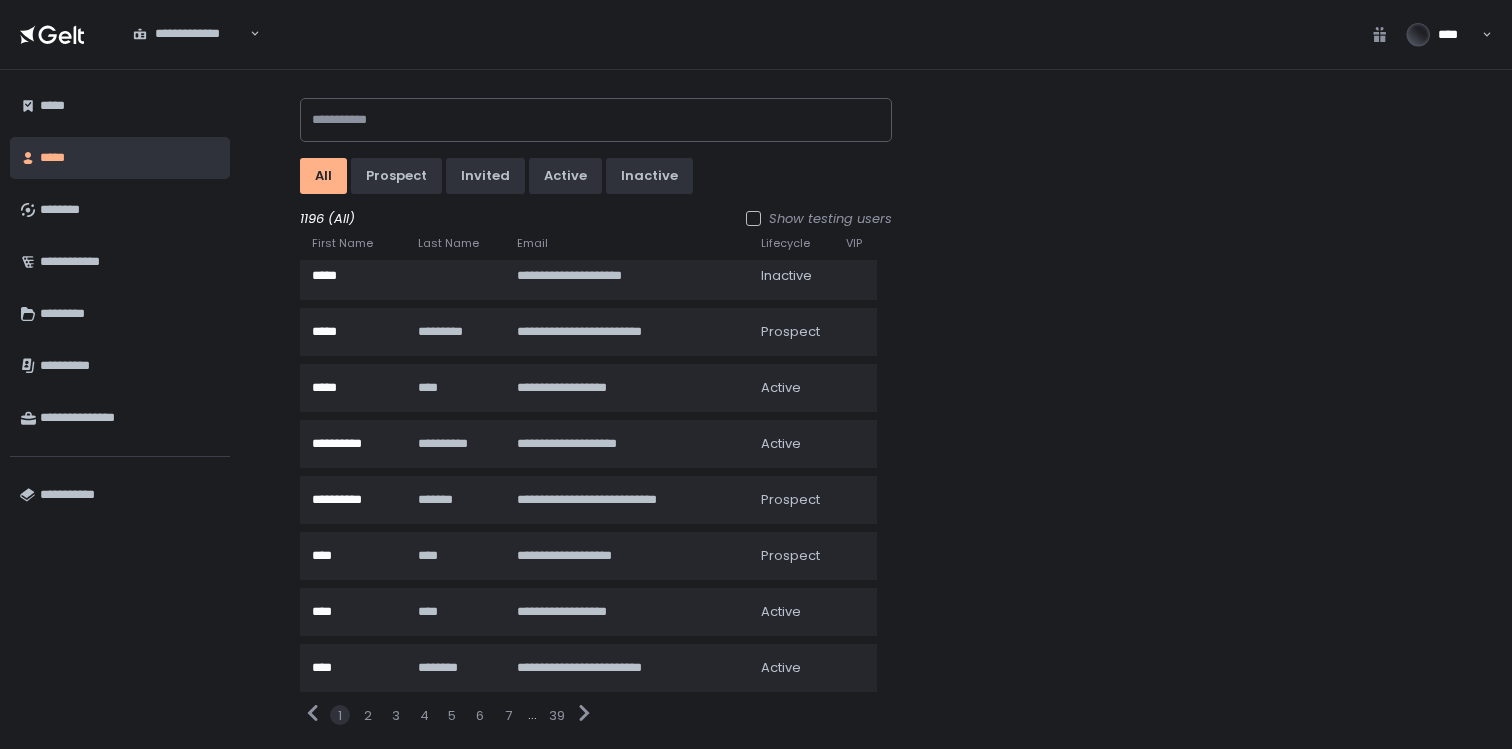 click on "4" 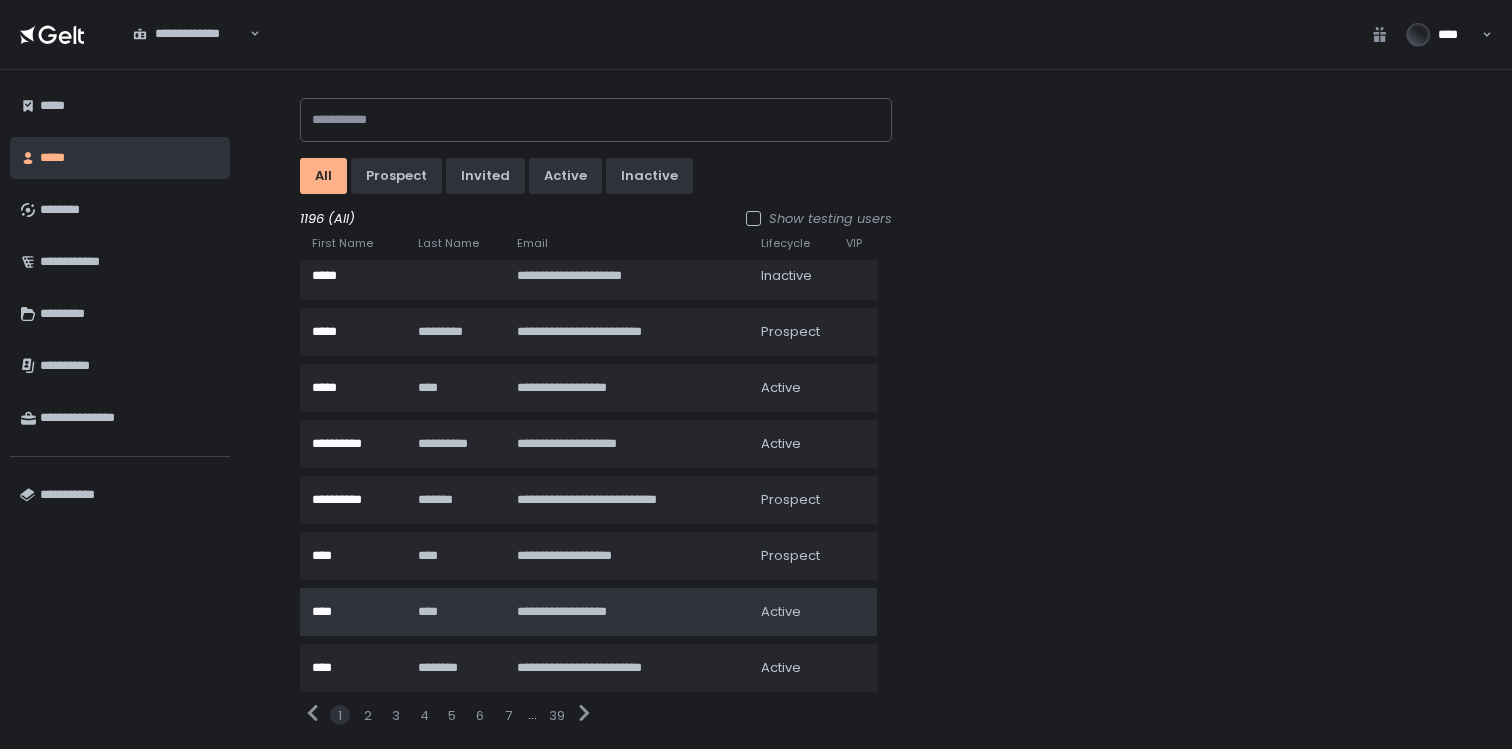 click on "****" at bounding box center (352, 612) 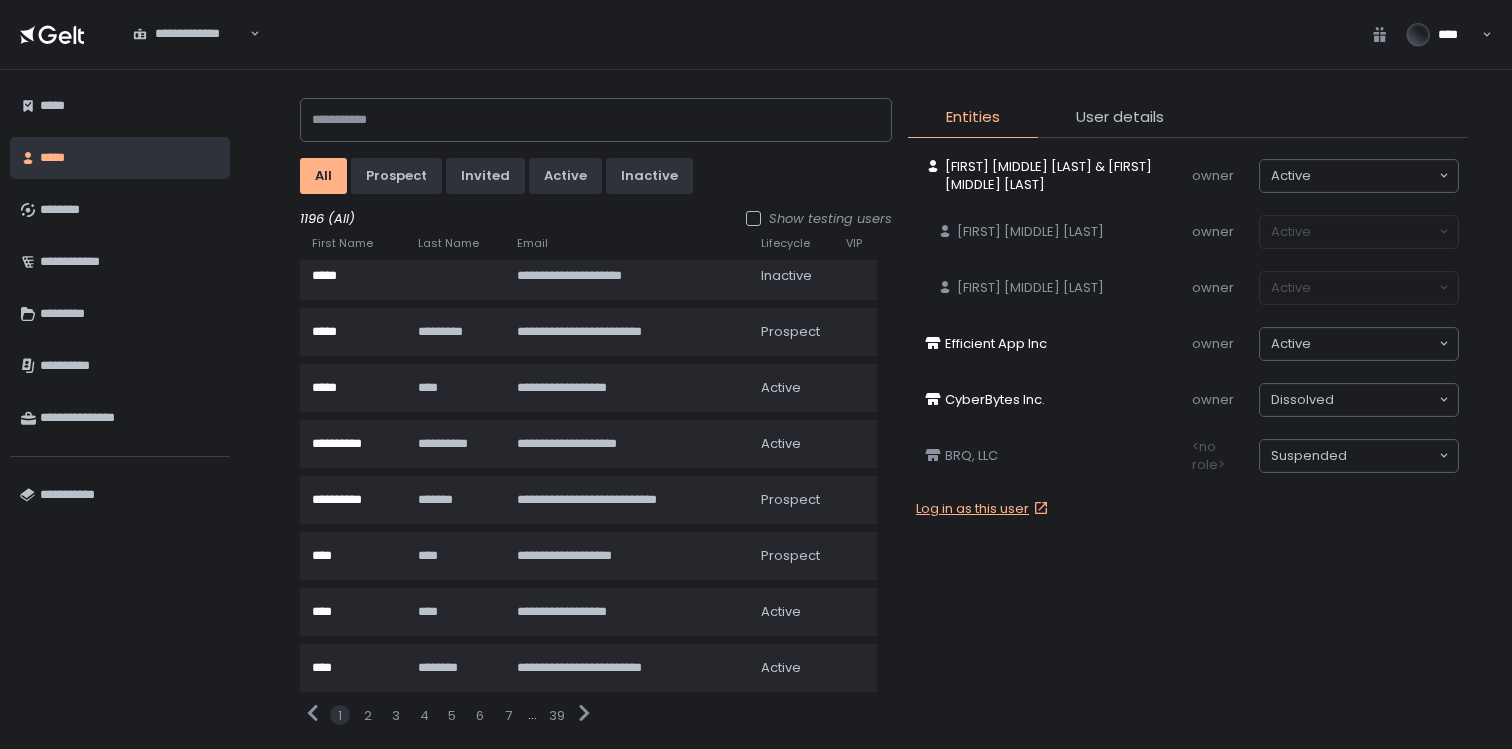 click on "Log in as this user" at bounding box center [984, 509] 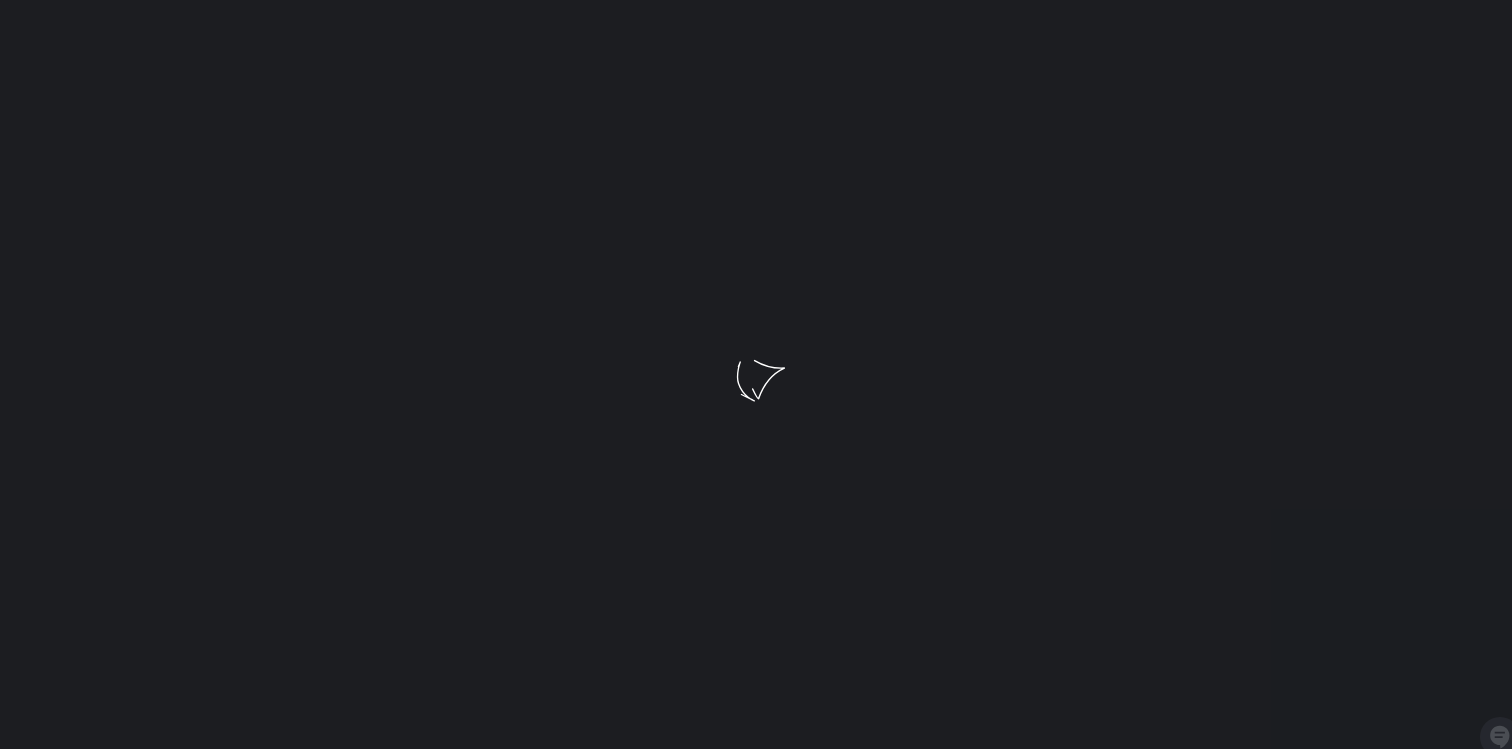scroll, scrollTop: 0, scrollLeft: 0, axis: both 